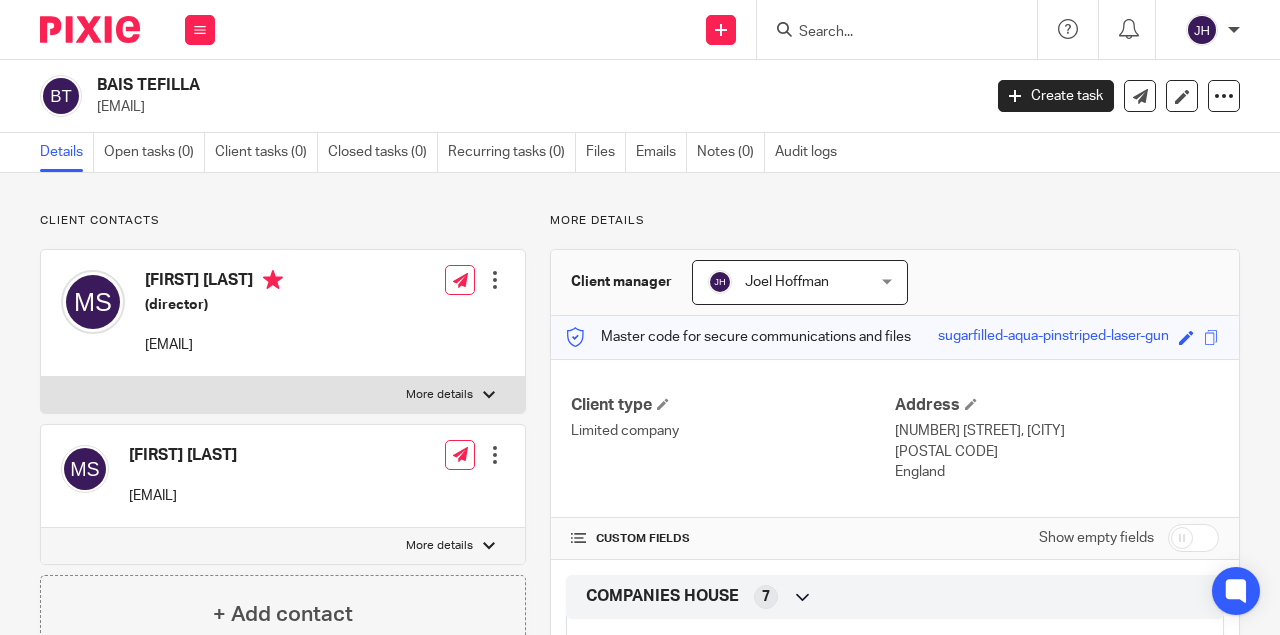 scroll, scrollTop: 0, scrollLeft: 0, axis: both 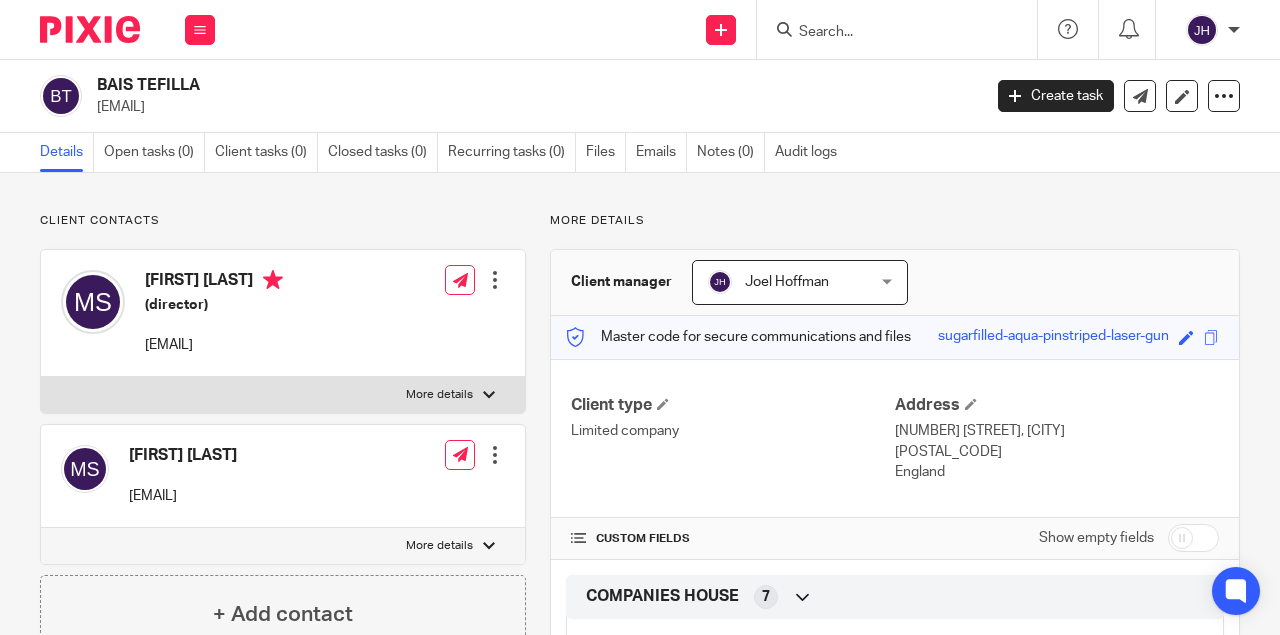 click at bounding box center (887, 33) 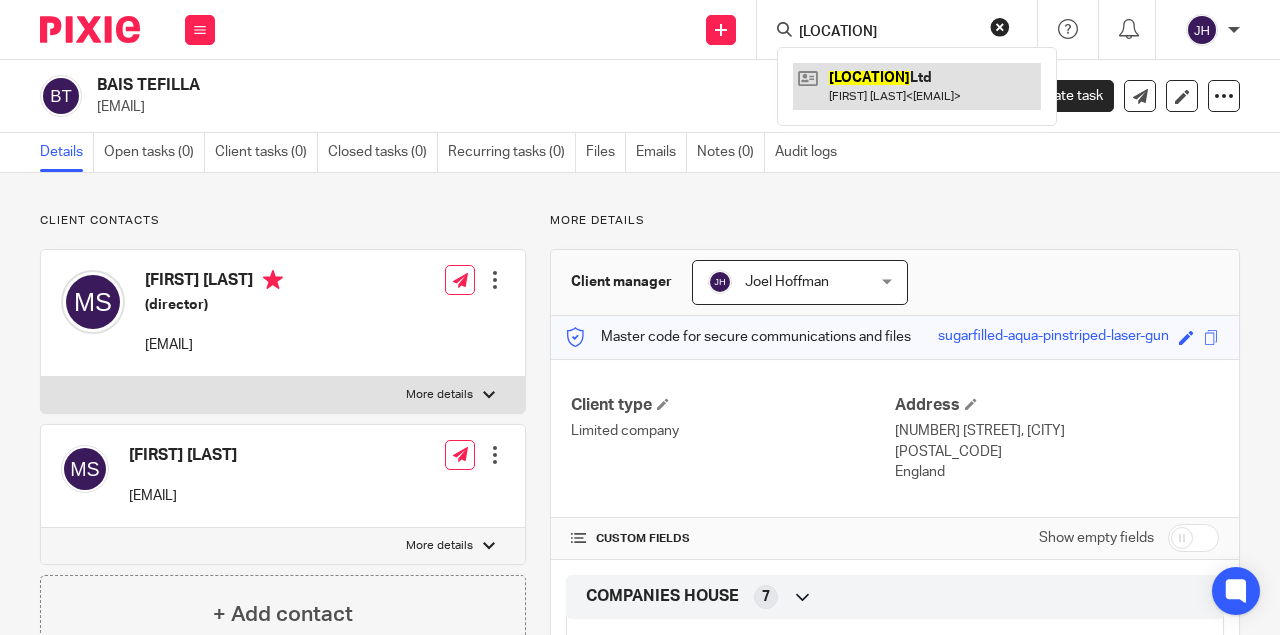 type on "RIVERWARD" 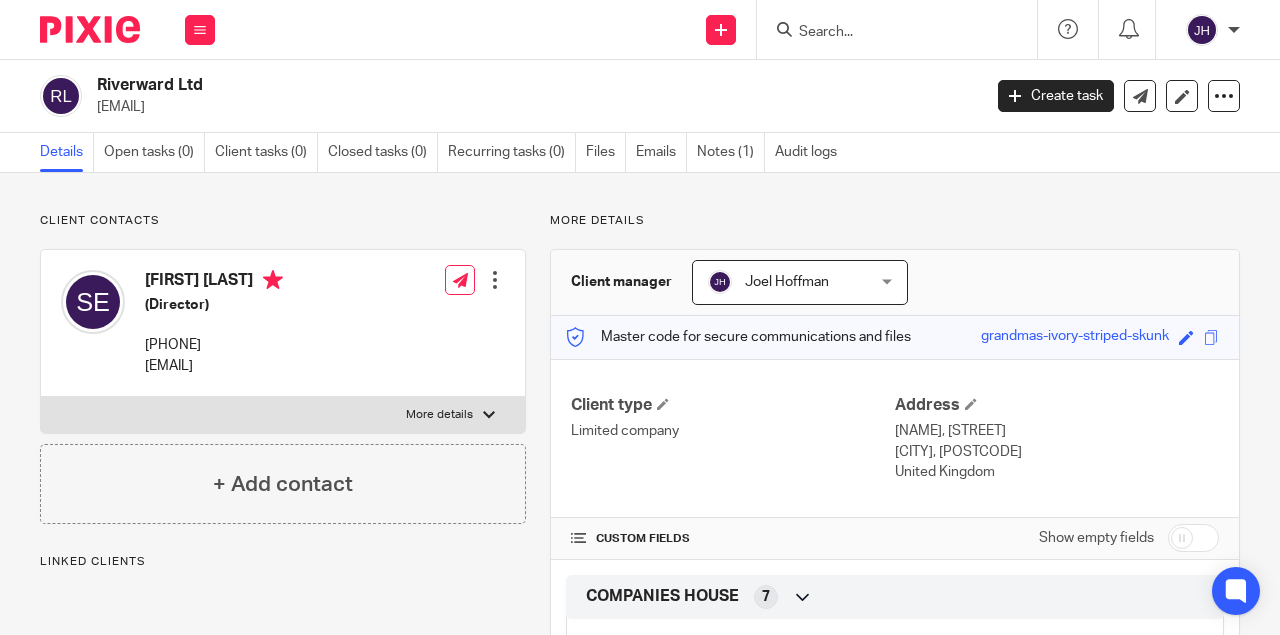scroll, scrollTop: 0, scrollLeft: 0, axis: both 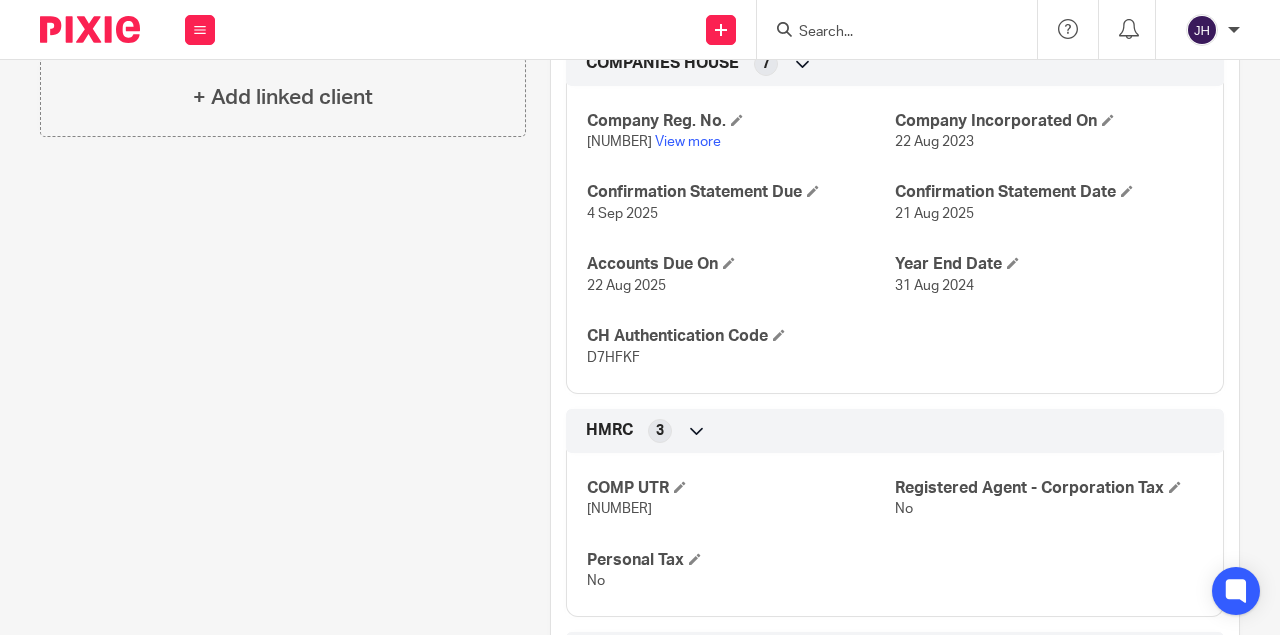 click on "15089784   View more" at bounding box center (741, 142) 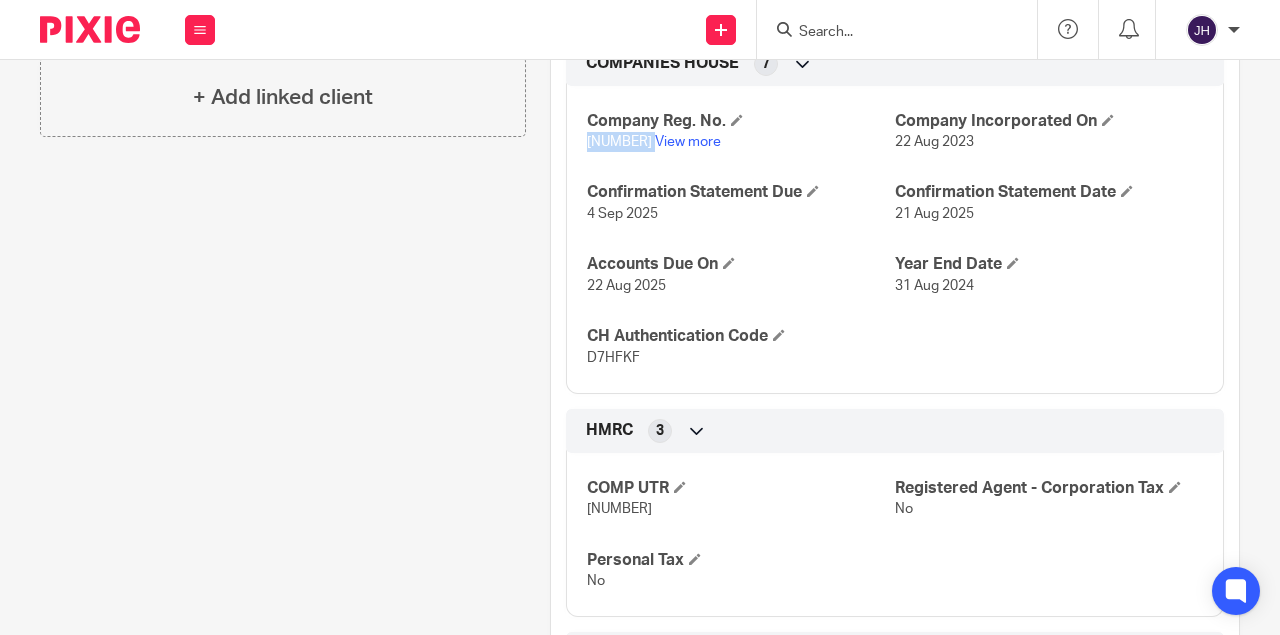 click on "15089784   View more" at bounding box center [741, 142] 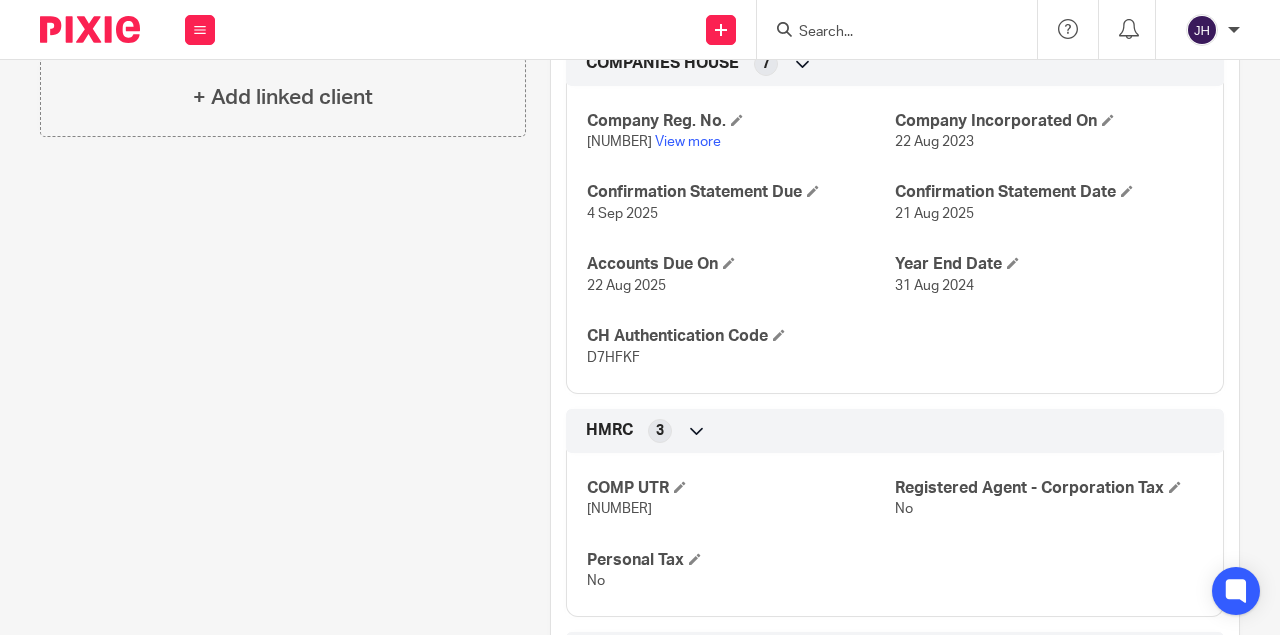 click on "COMP UTR
6928525055
Registered Agent - Corporation Tax
No
Personal Tax
No" at bounding box center [895, 528] 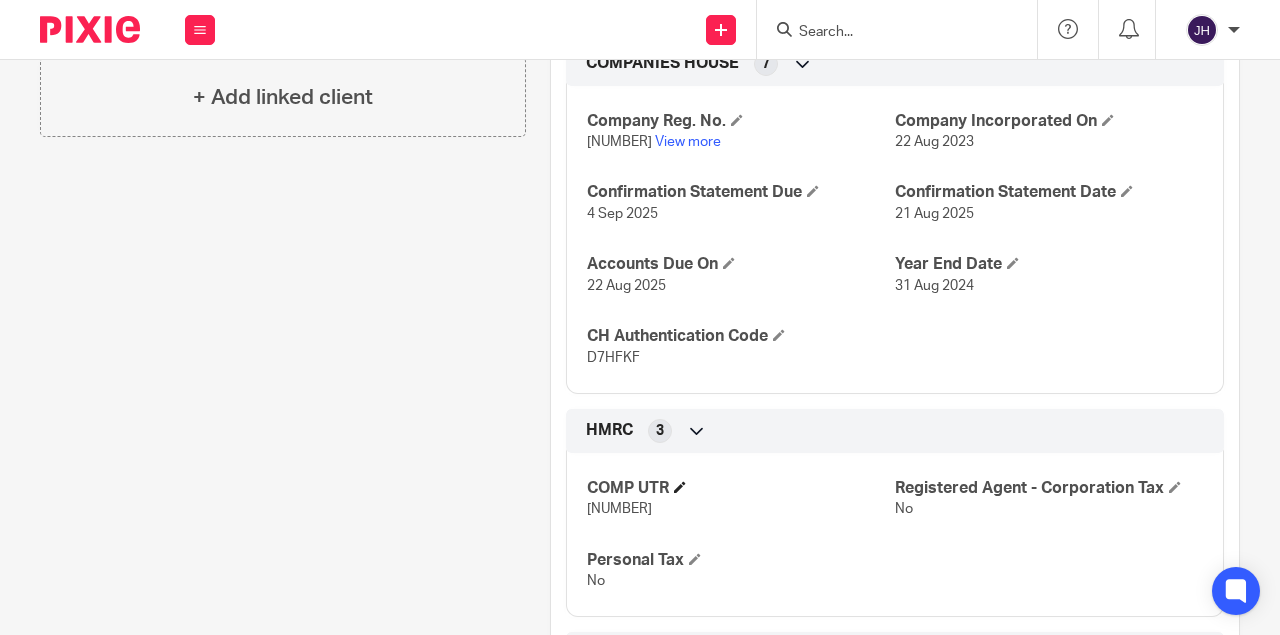click on "COMP UTR" at bounding box center (741, 488) 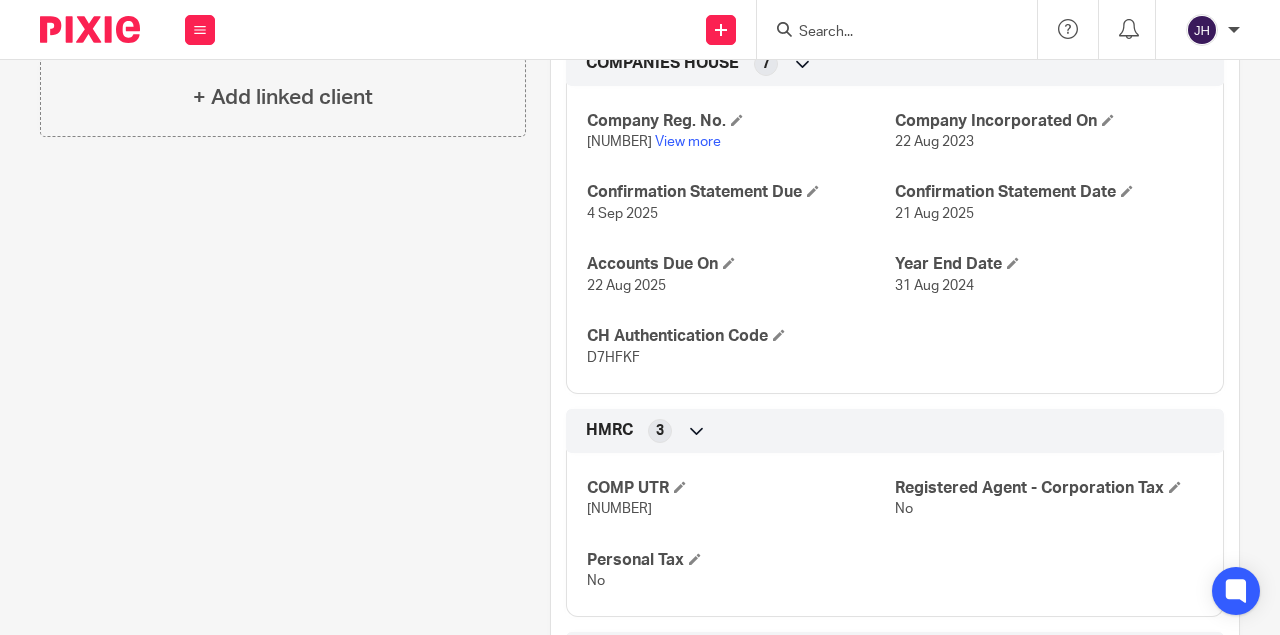 click on "6928525055" at bounding box center (619, 509) 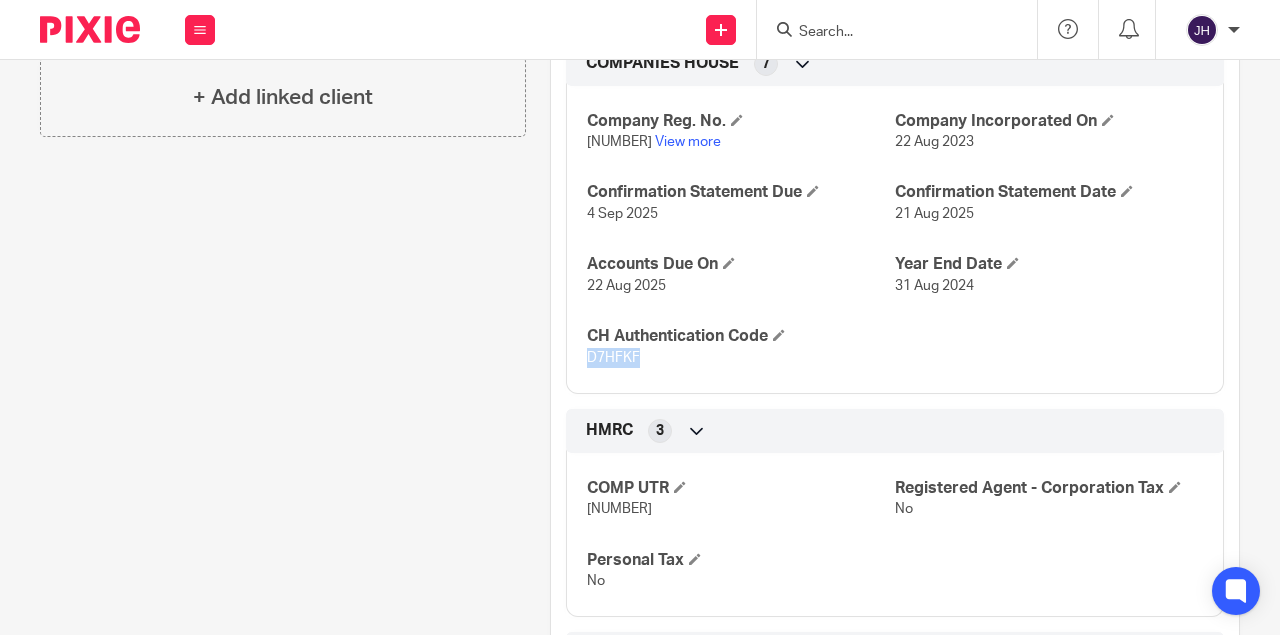 click on "D7HFKF" at bounding box center (613, 358) 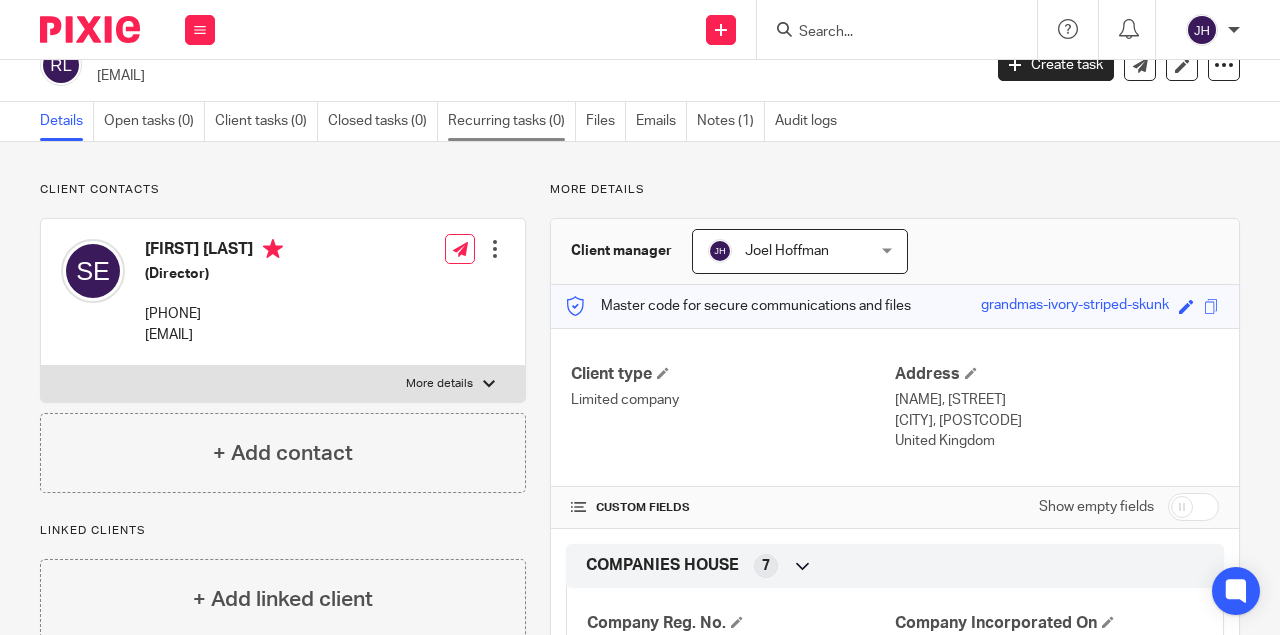 scroll, scrollTop: 0, scrollLeft: 0, axis: both 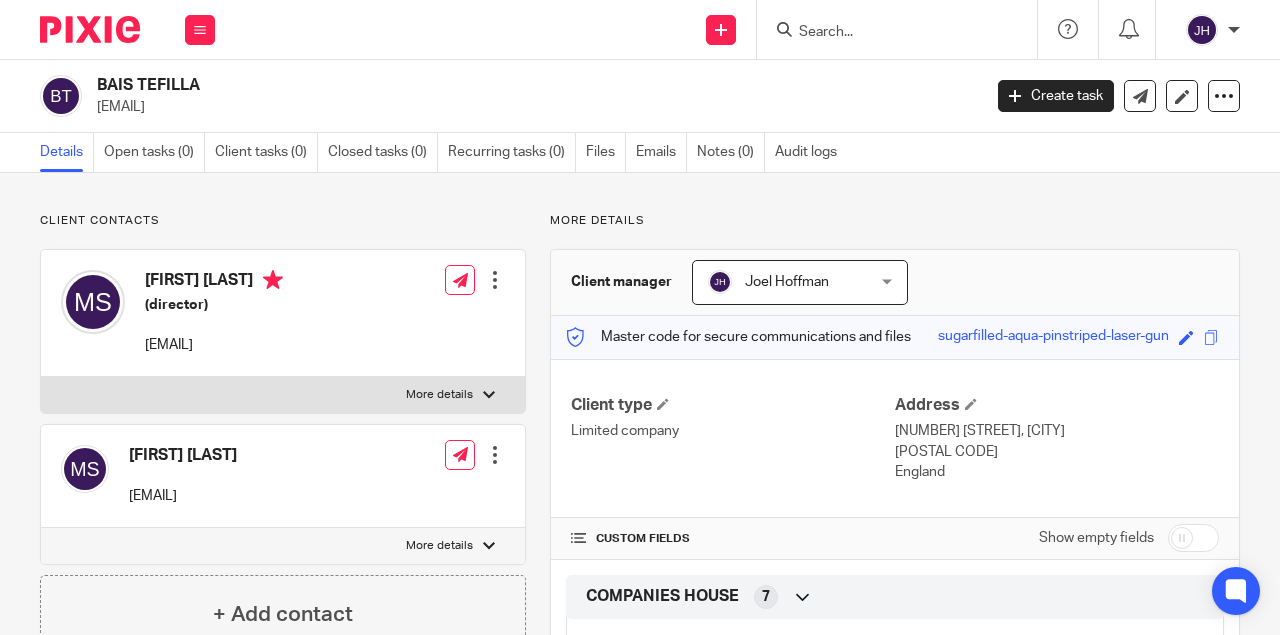 click at bounding box center (887, 33) 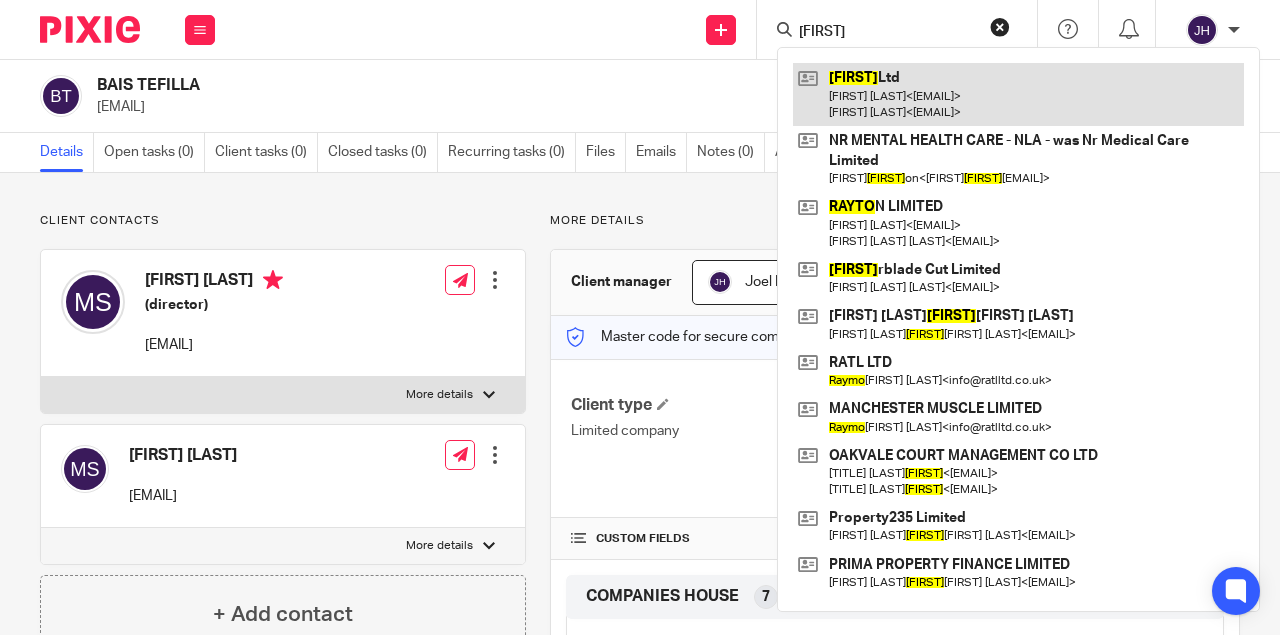 type on "[FIRST]" 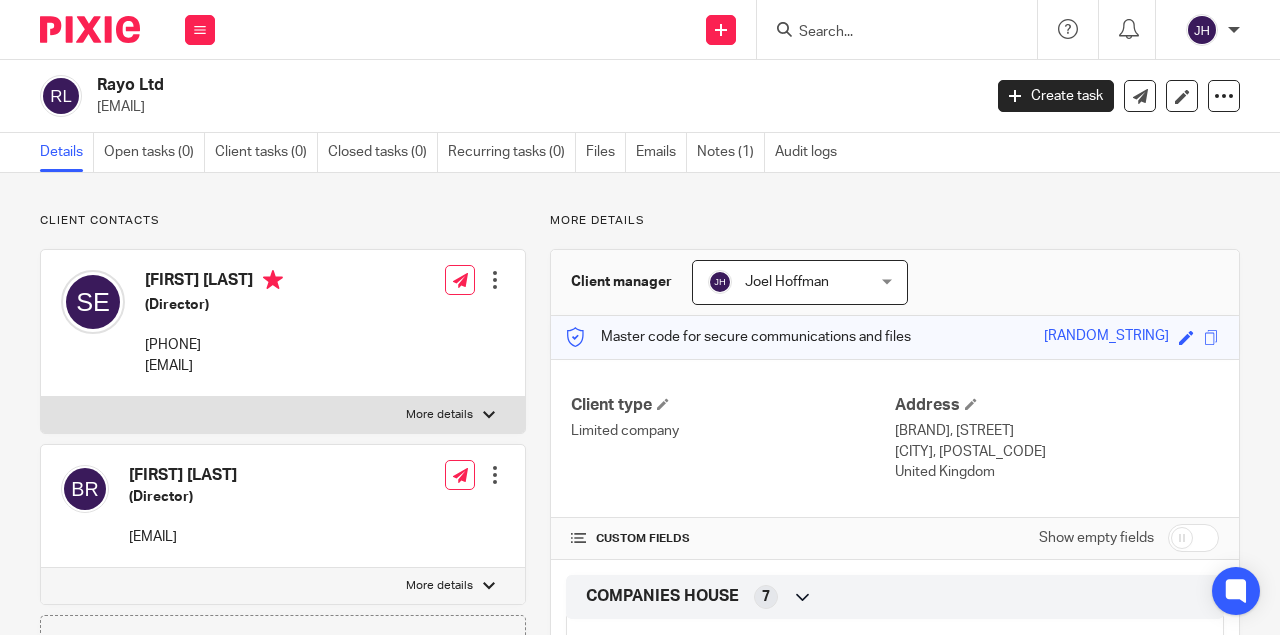 scroll, scrollTop: 0, scrollLeft: 0, axis: both 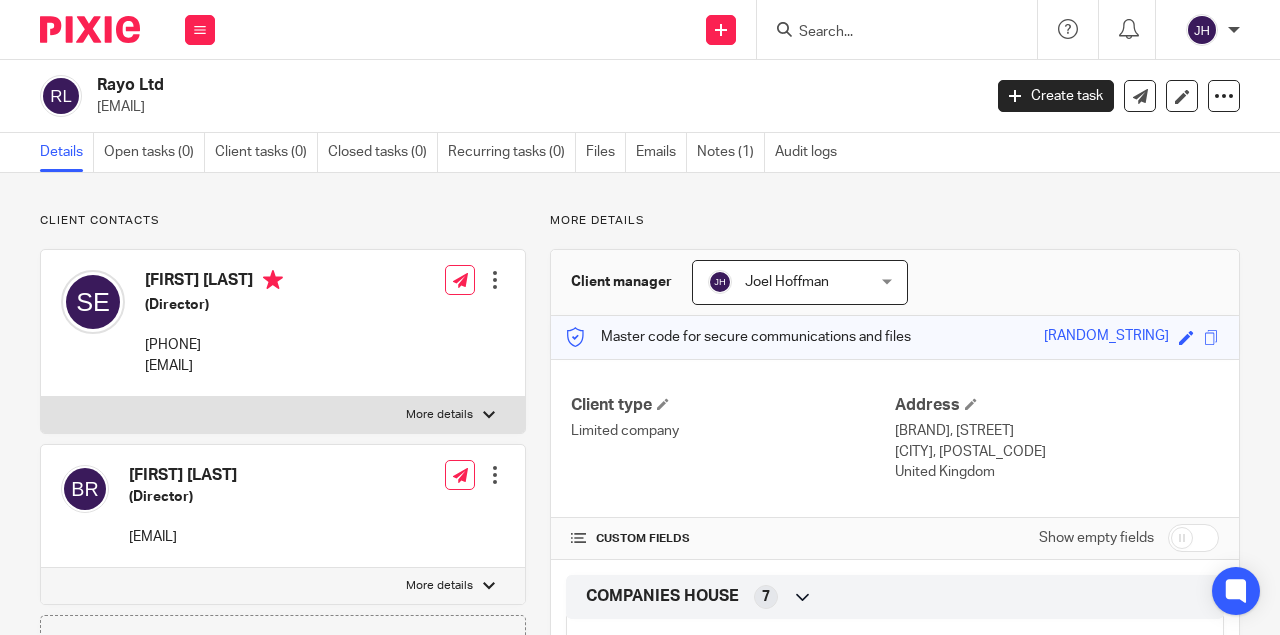 click on "Rayo Ltd" at bounding box center (445, 85) 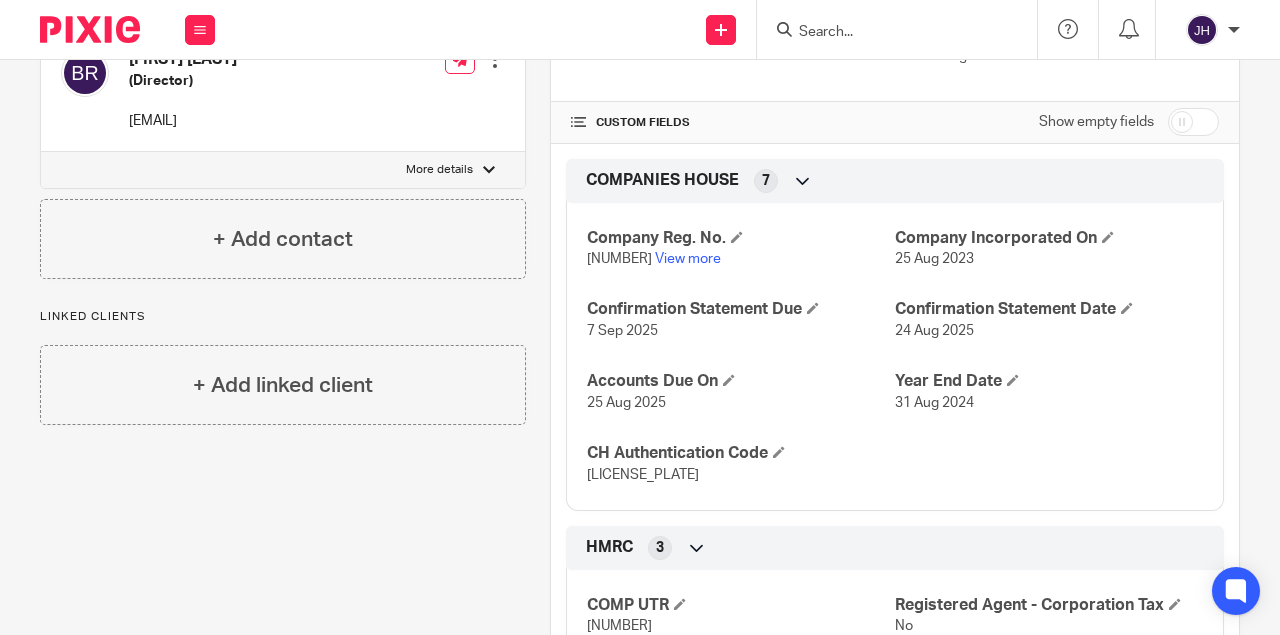 scroll, scrollTop: 533, scrollLeft: 0, axis: vertical 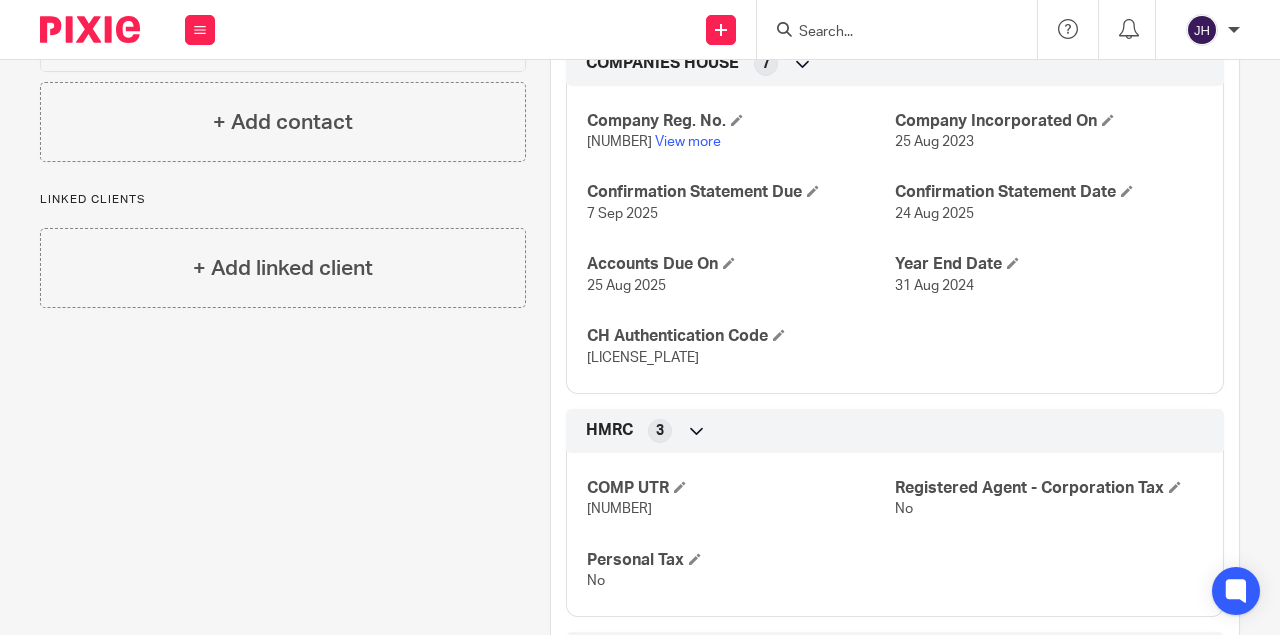click on "[NUMBER]" at bounding box center [619, 142] 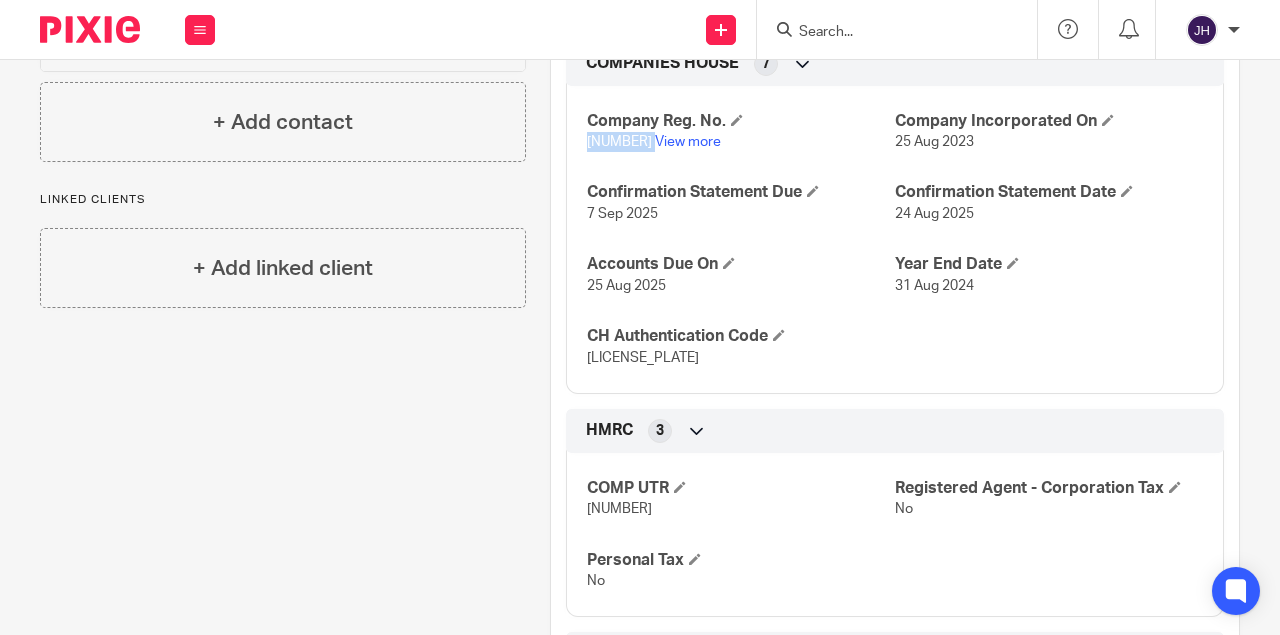 click on "[NUMBER]" at bounding box center (619, 142) 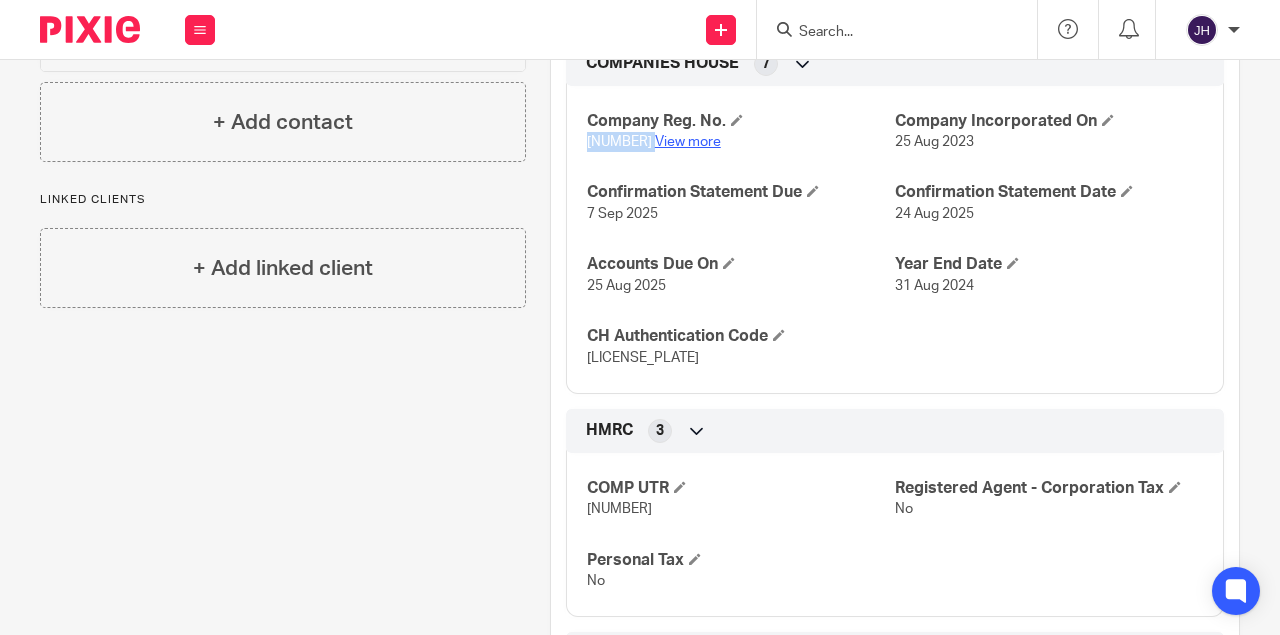 copy on "[NUMBER]" 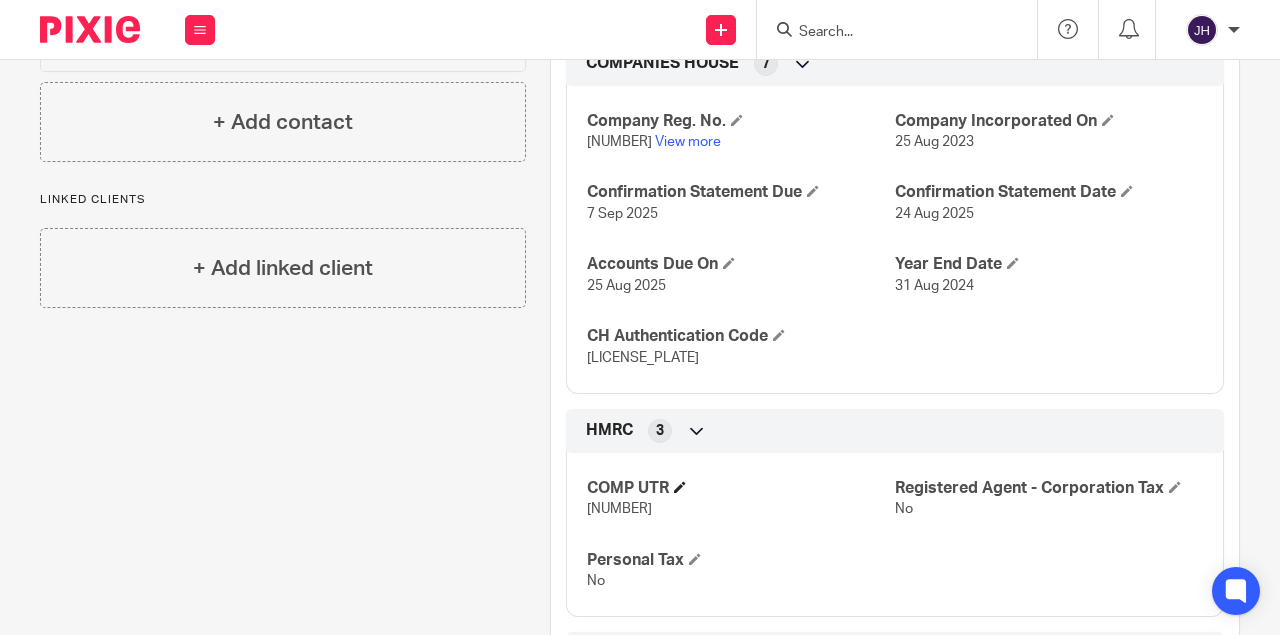 click on "COMP UTR" at bounding box center (741, 488) 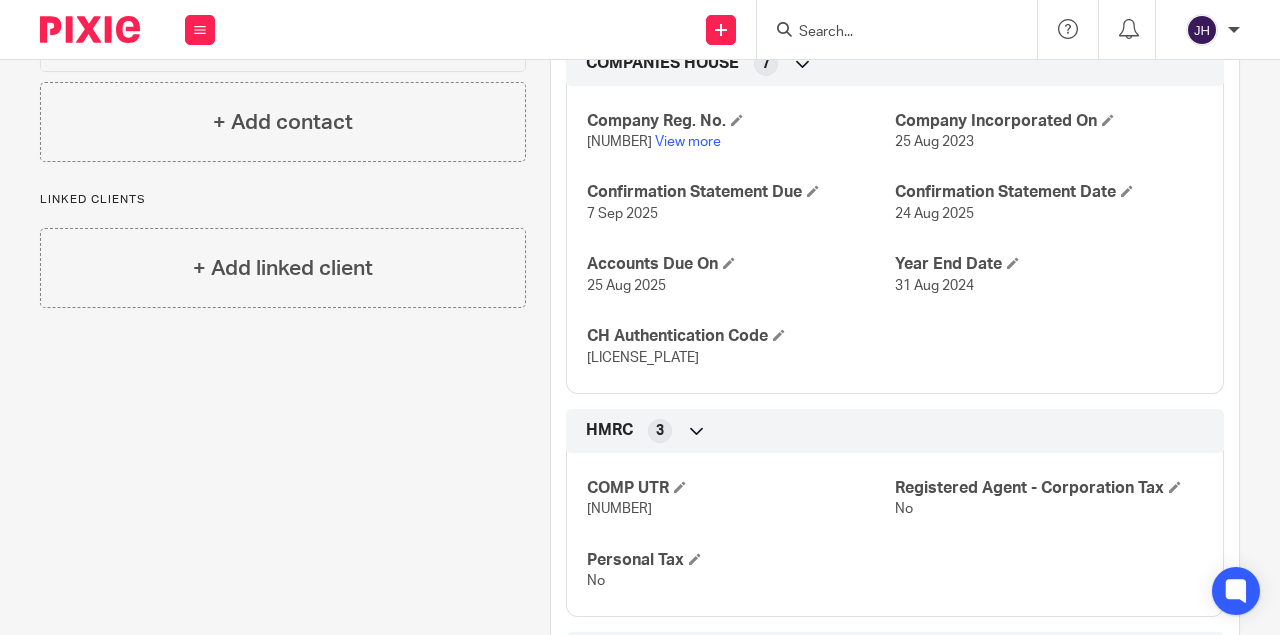 click on "[NUMBER]" at bounding box center [741, 509] 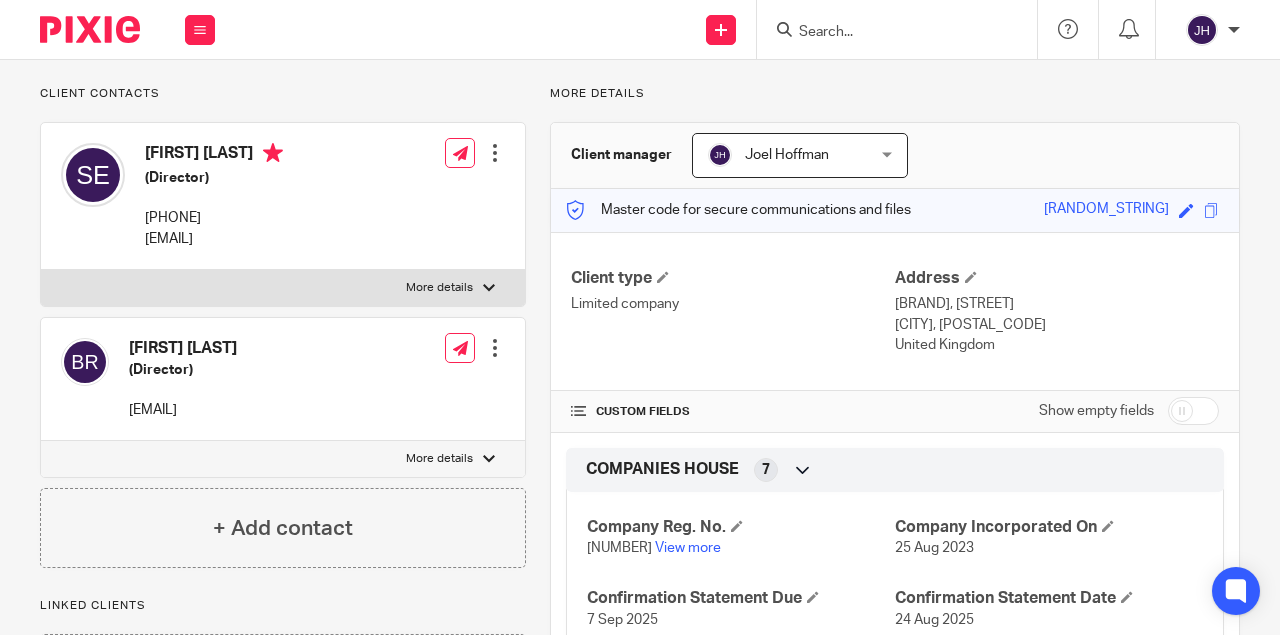 scroll, scrollTop: 0, scrollLeft: 0, axis: both 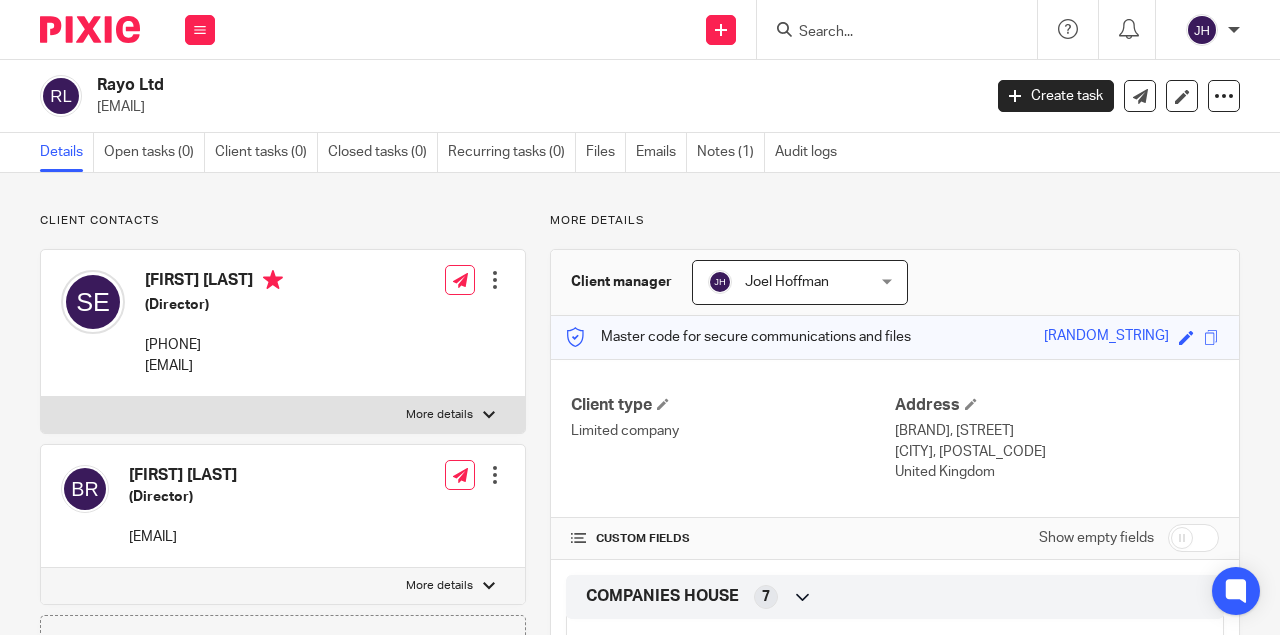 click at bounding box center (887, 33) 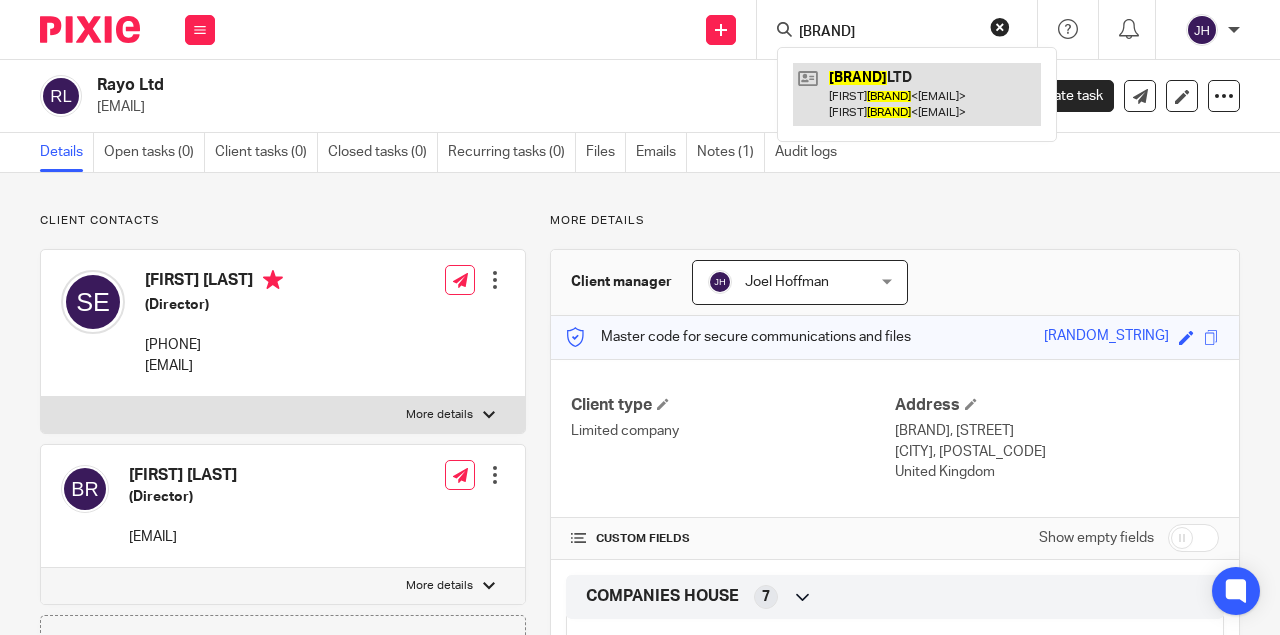 type on "[BRAND]" 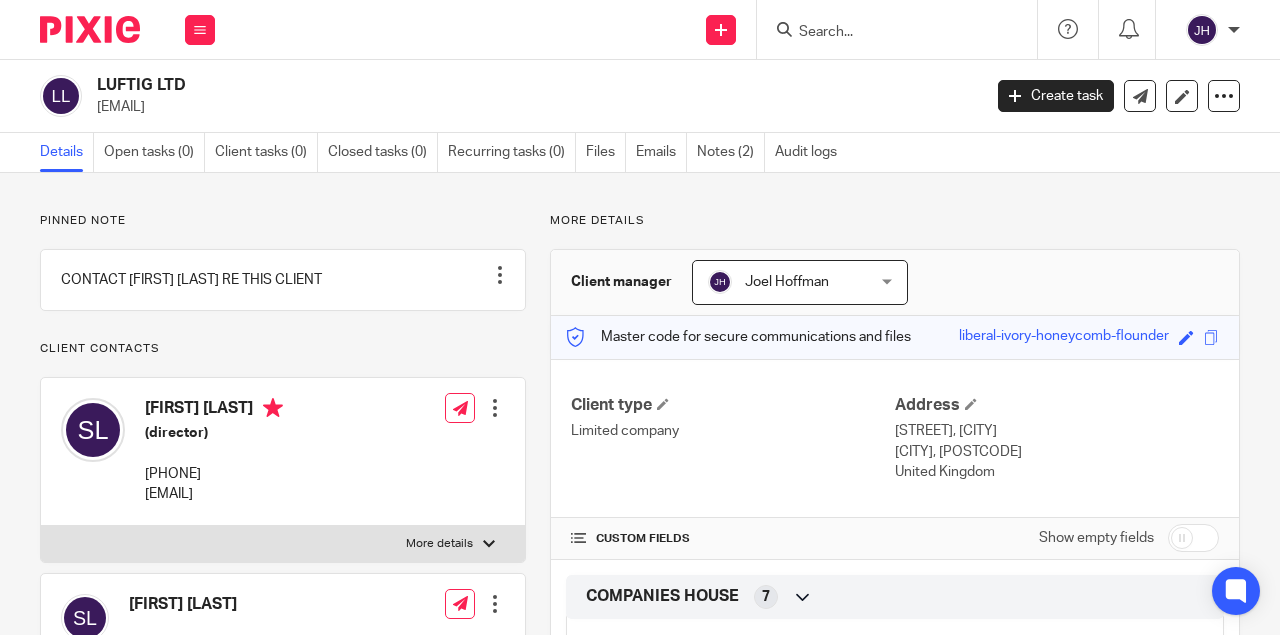 scroll, scrollTop: 0, scrollLeft: 0, axis: both 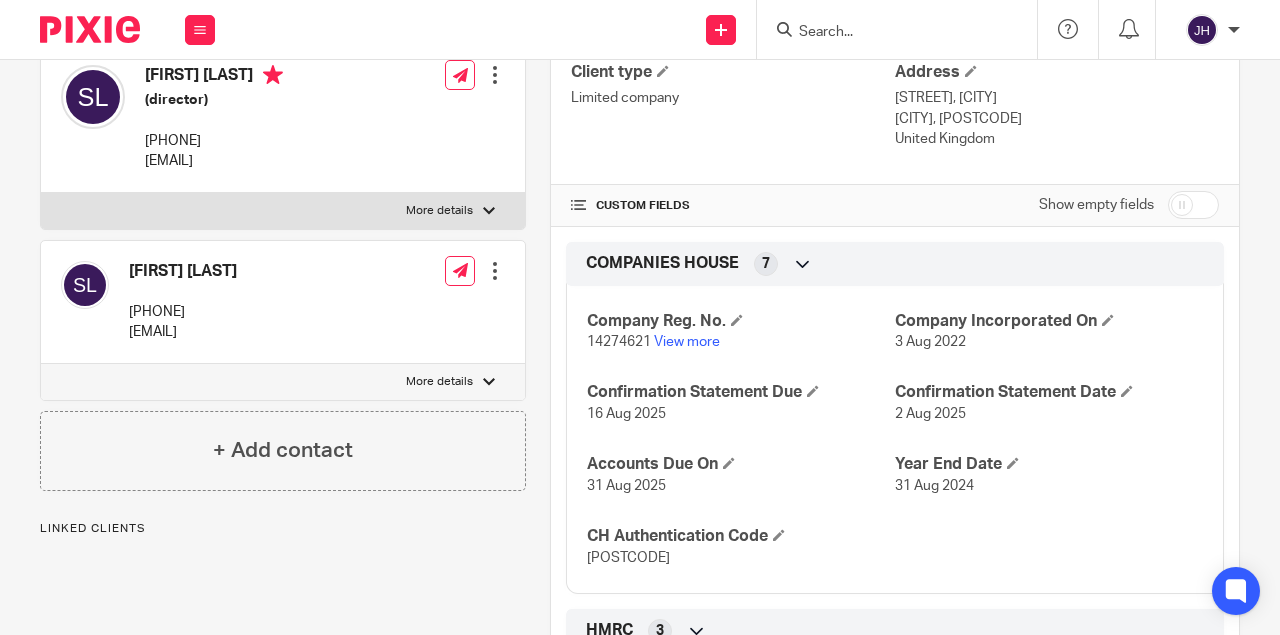 click on "14274621" at bounding box center [619, 342] 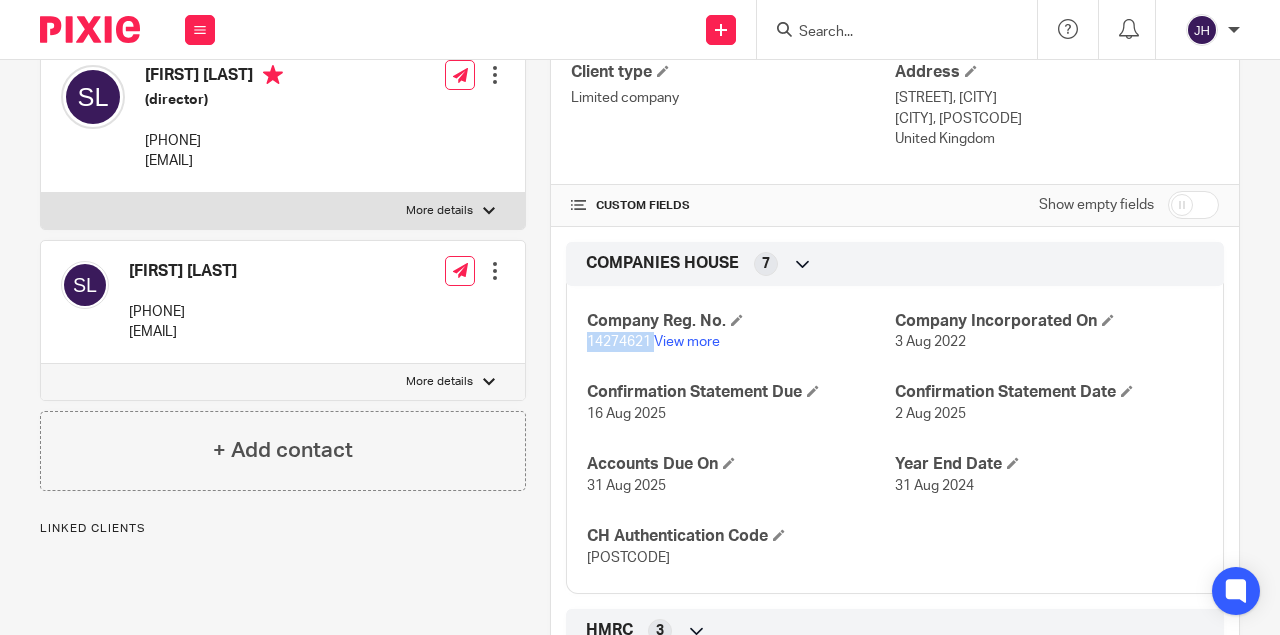 click on "14274621" at bounding box center (619, 342) 